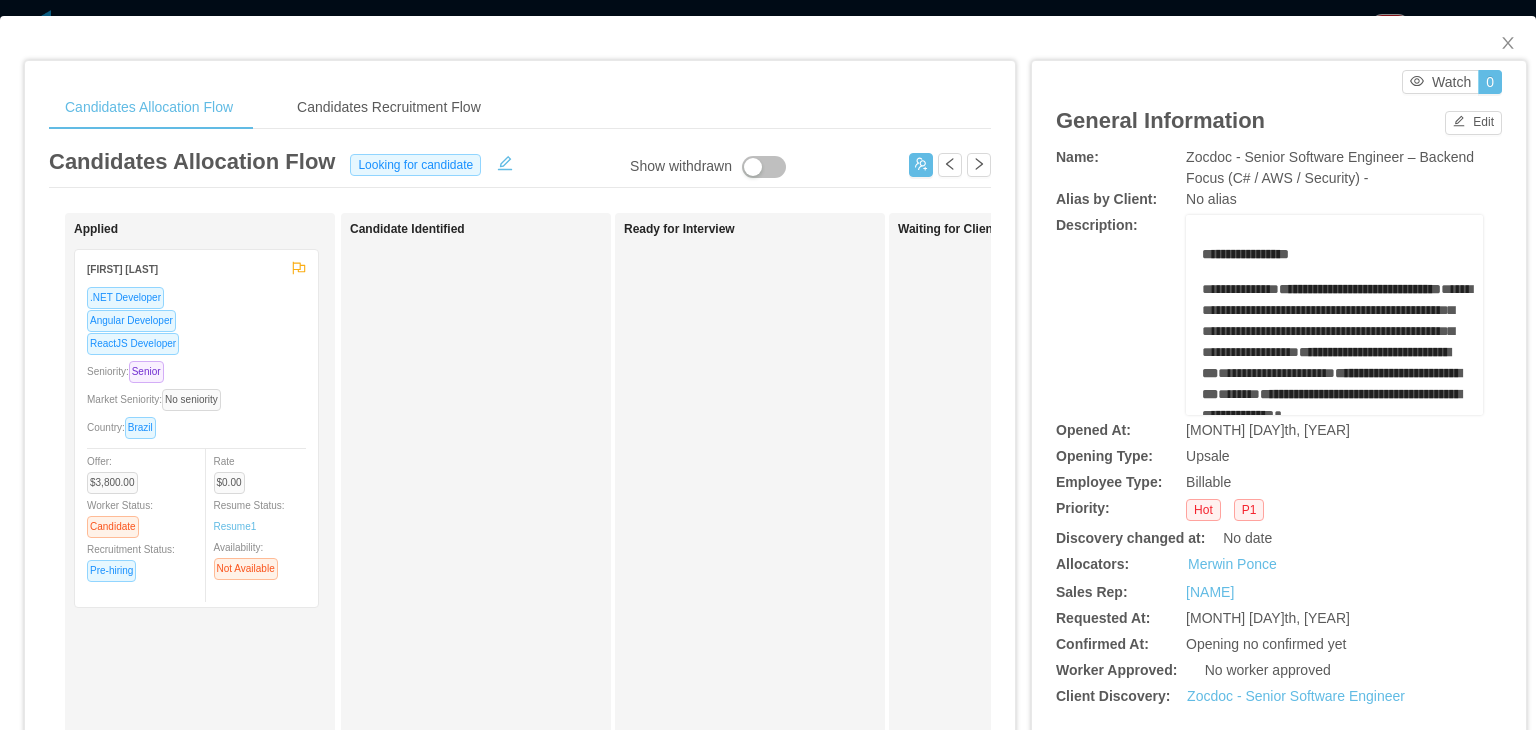 scroll, scrollTop: 0, scrollLeft: 0, axis: both 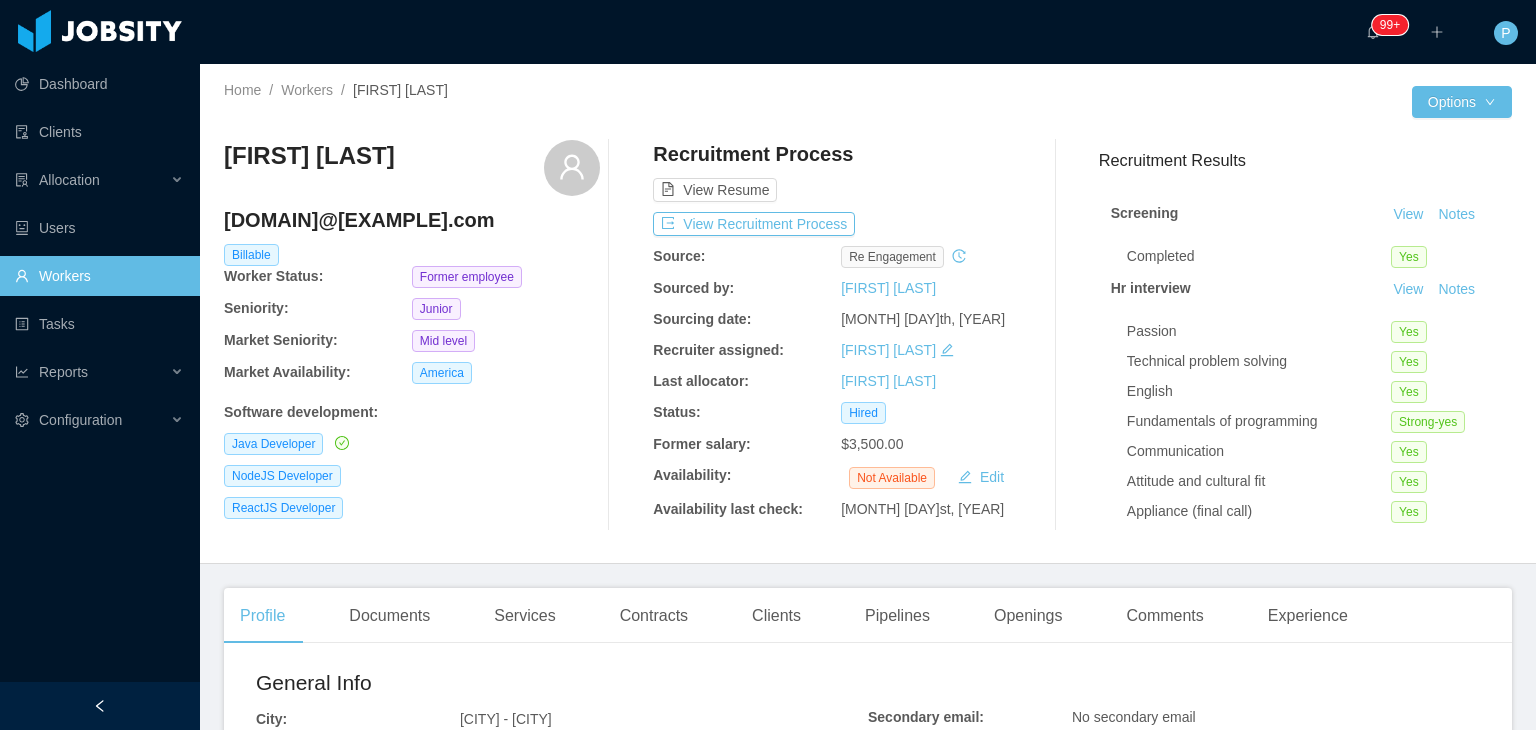 click on "Java Developer" at bounding box center [412, 444] 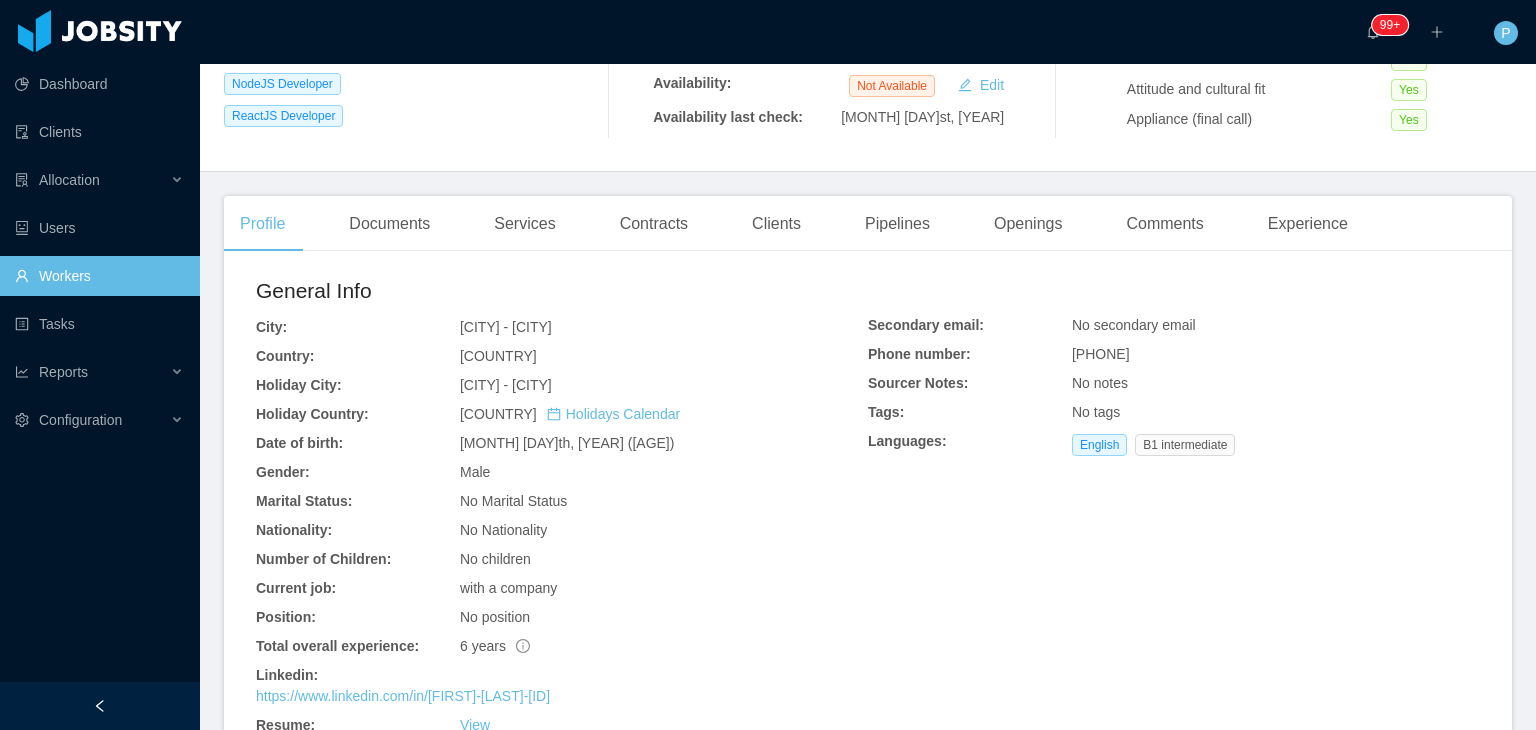 scroll, scrollTop: 480, scrollLeft: 0, axis: vertical 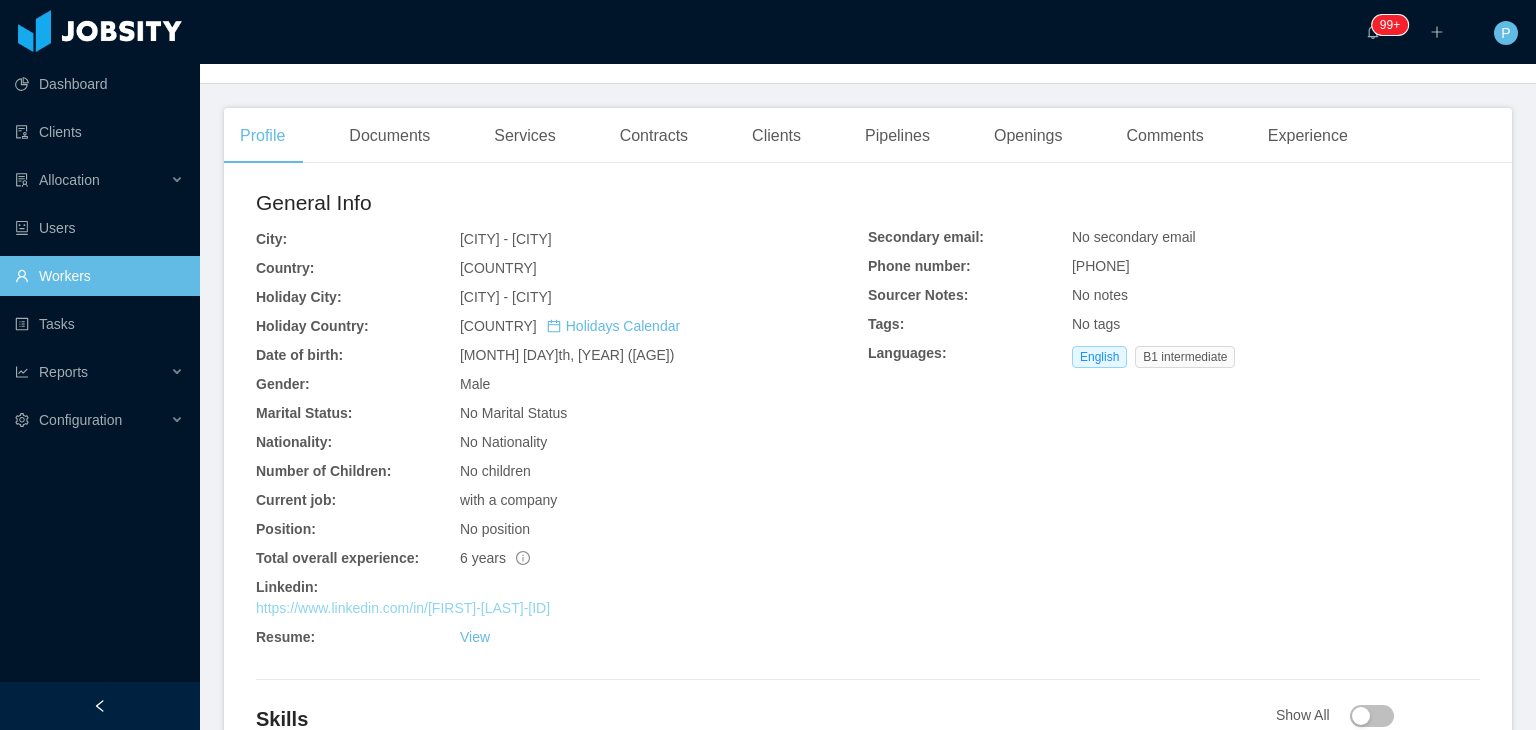 click on "https://www.linkedin.com/in/[FIRST]-[LAST]-[ID]" at bounding box center (403, 608) 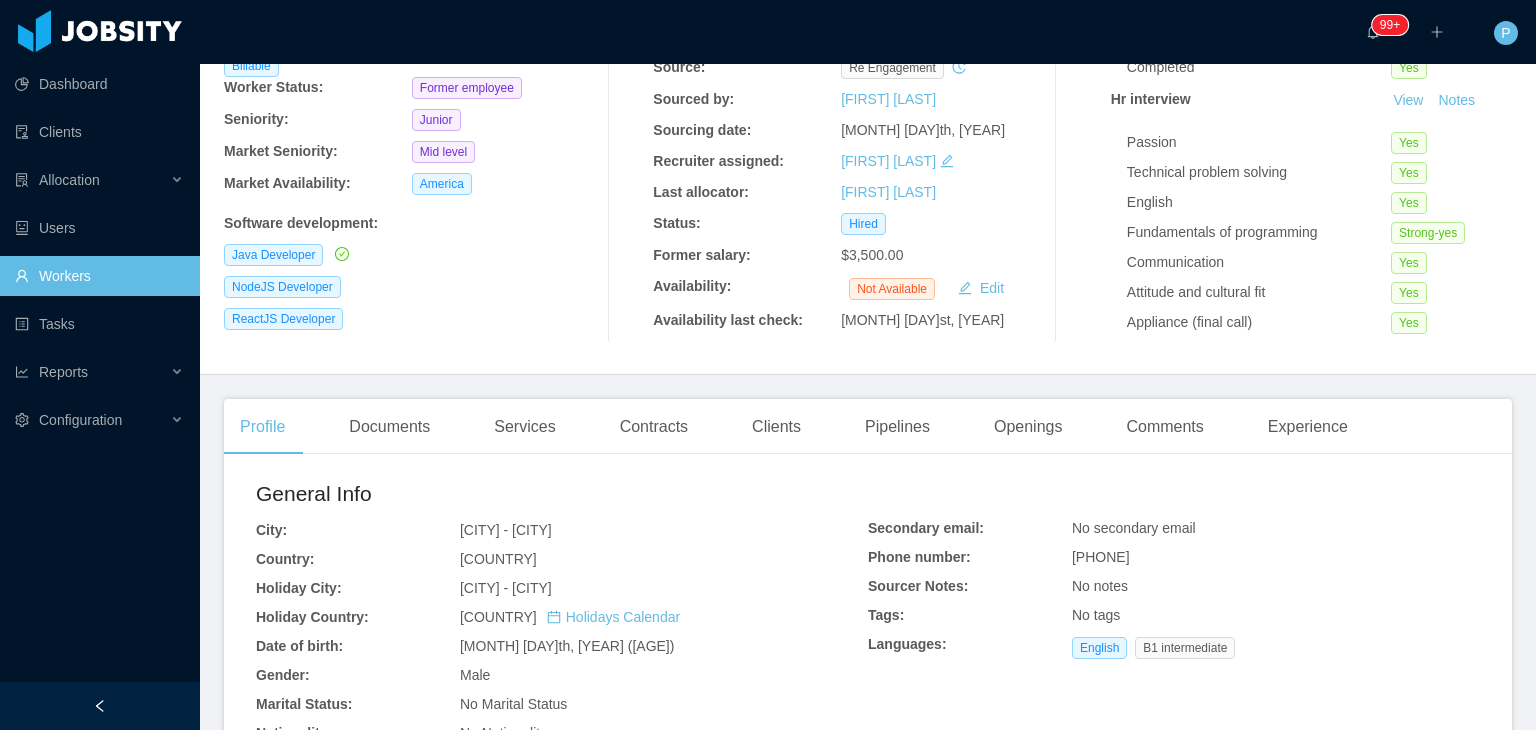 scroll, scrollTop: 32, scrollLeft: 0, axis: vertical 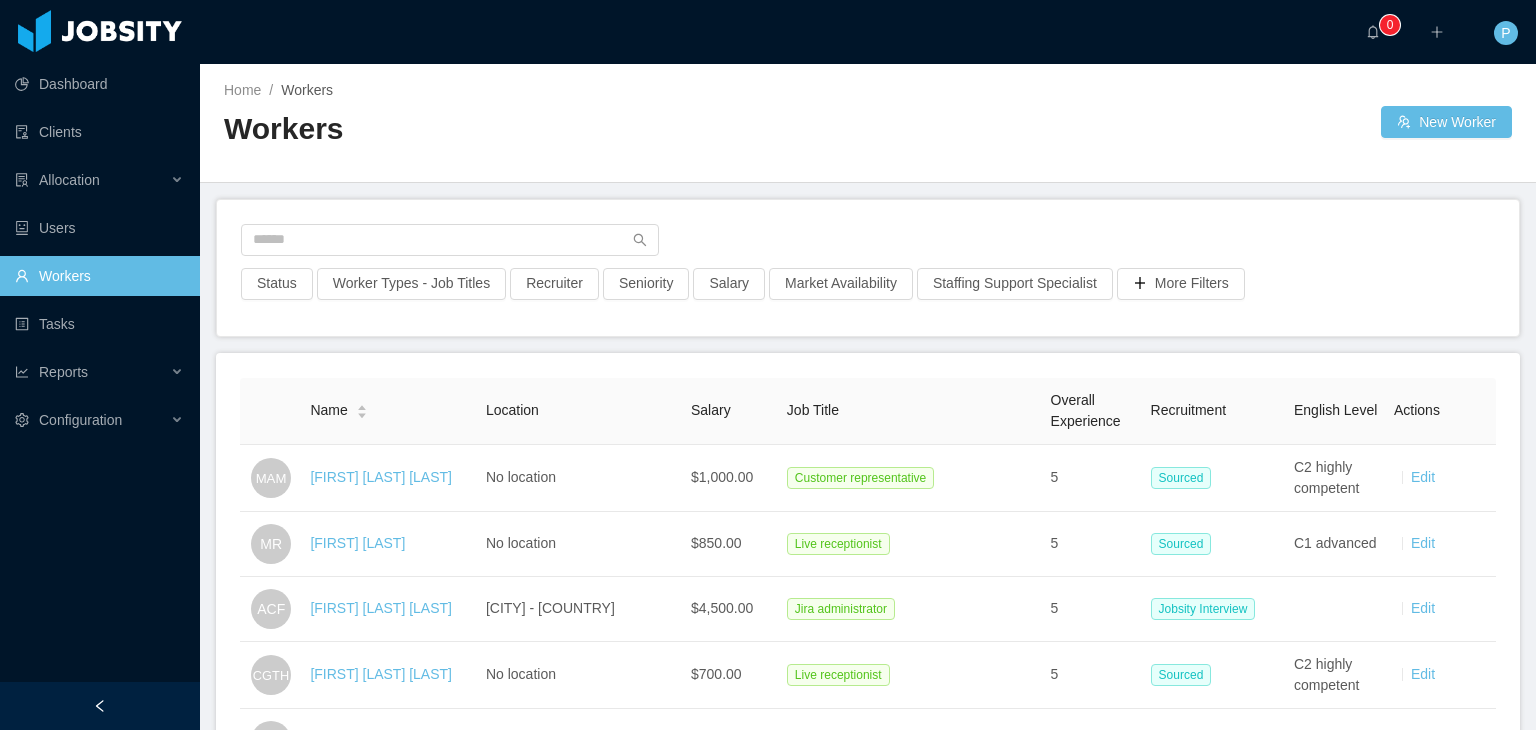 click on "Status Worker Types - Job Titles Recruiter Seniority Salary   Market Availability Staffing Support Specialist More Filters" at bounding box center [868, 268] 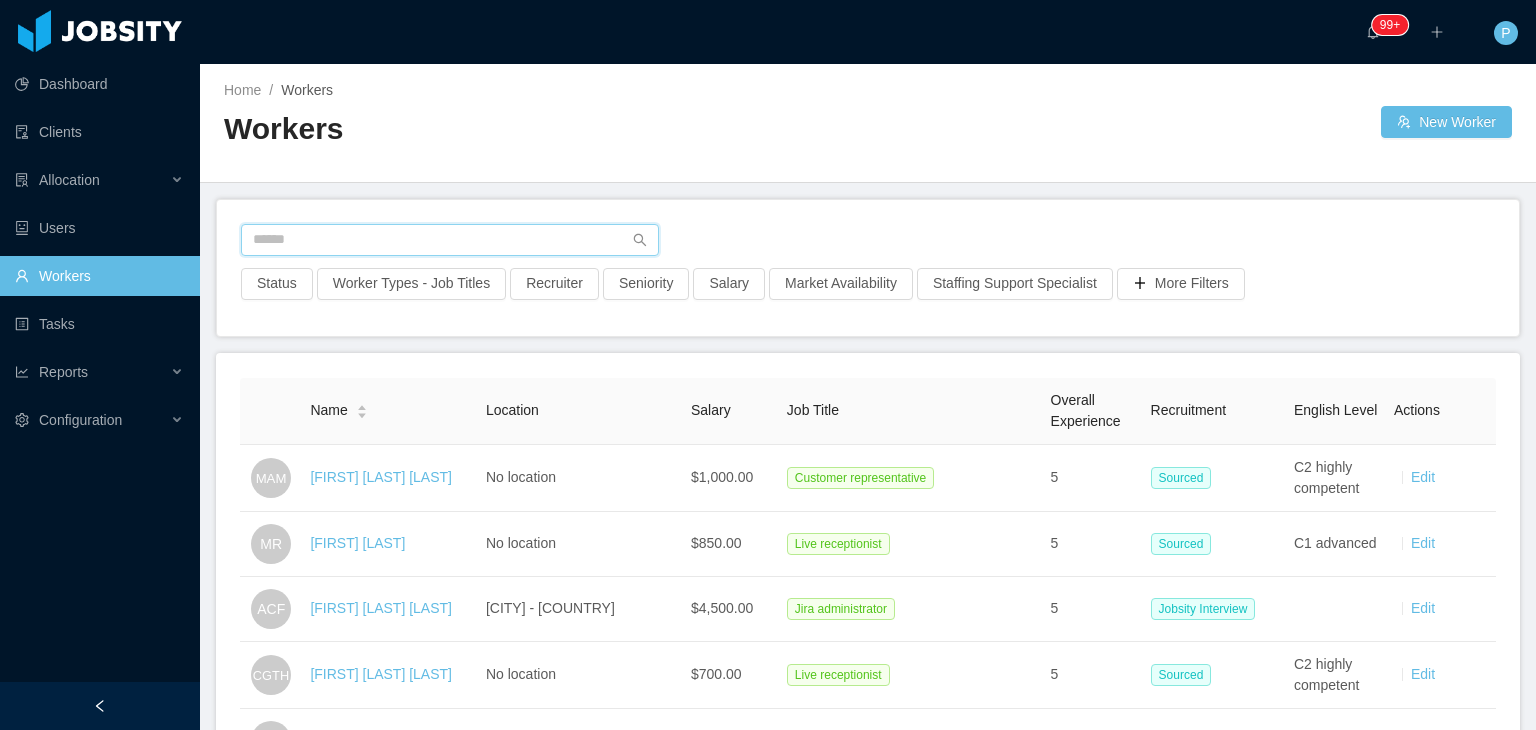 click at bounding box center (450, 240) 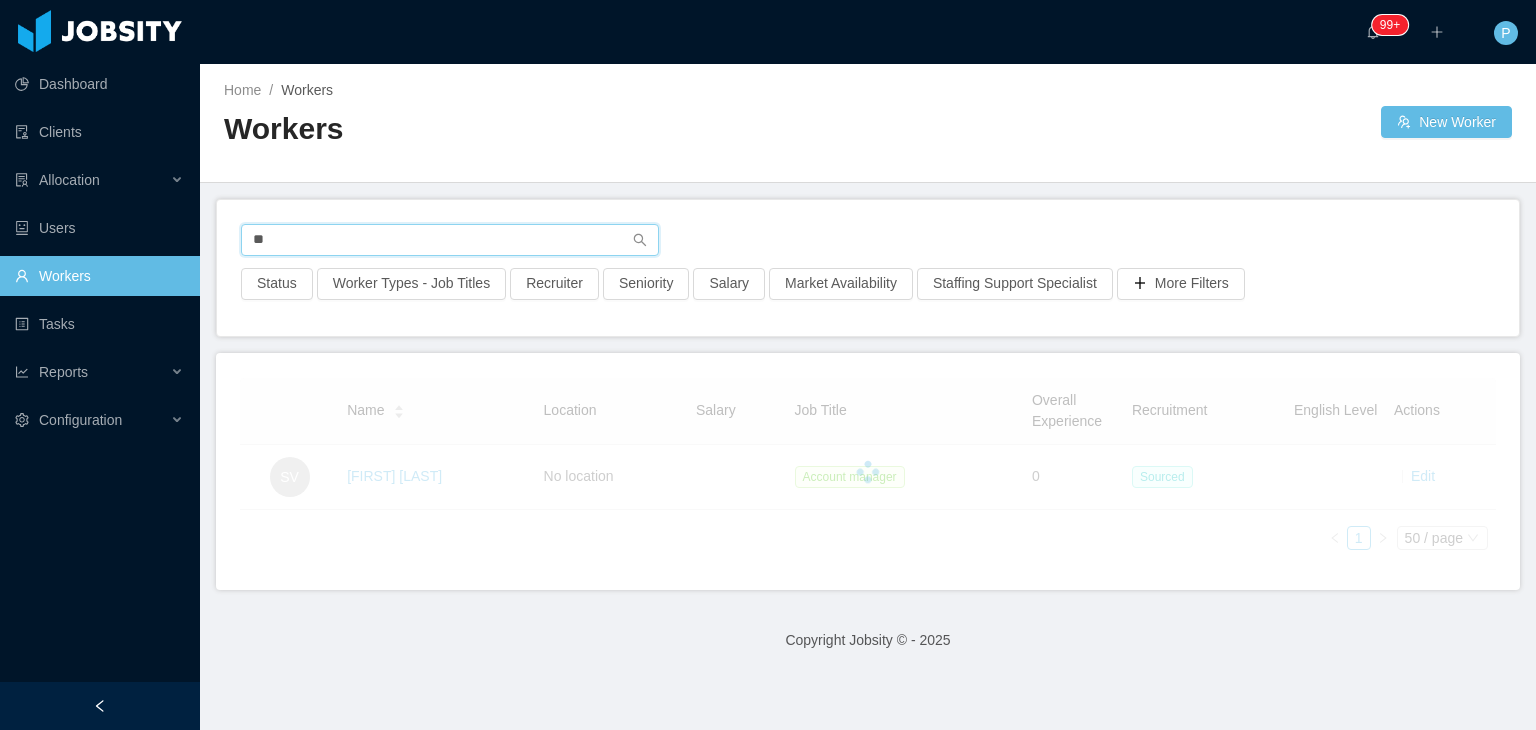 type on "*" 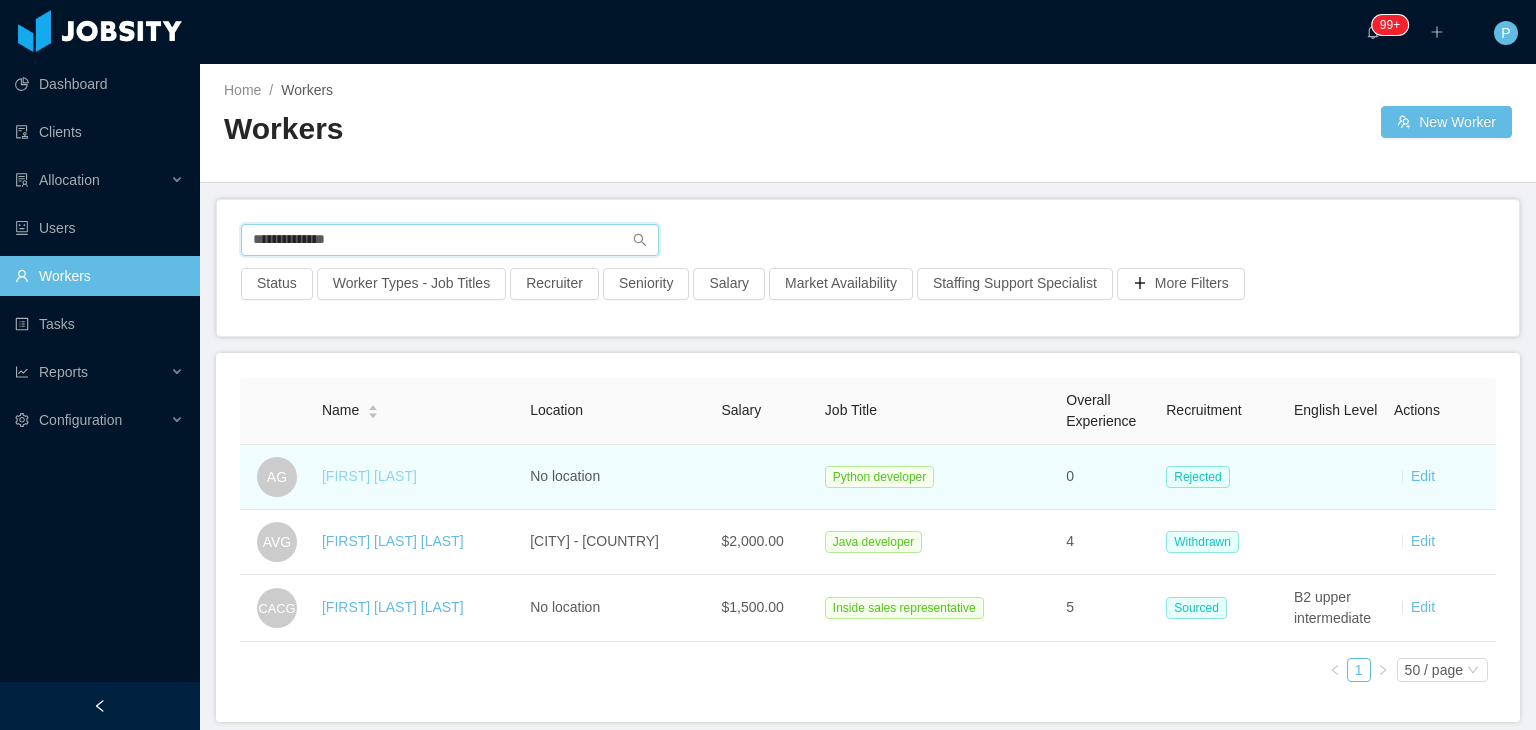 type on "**********" 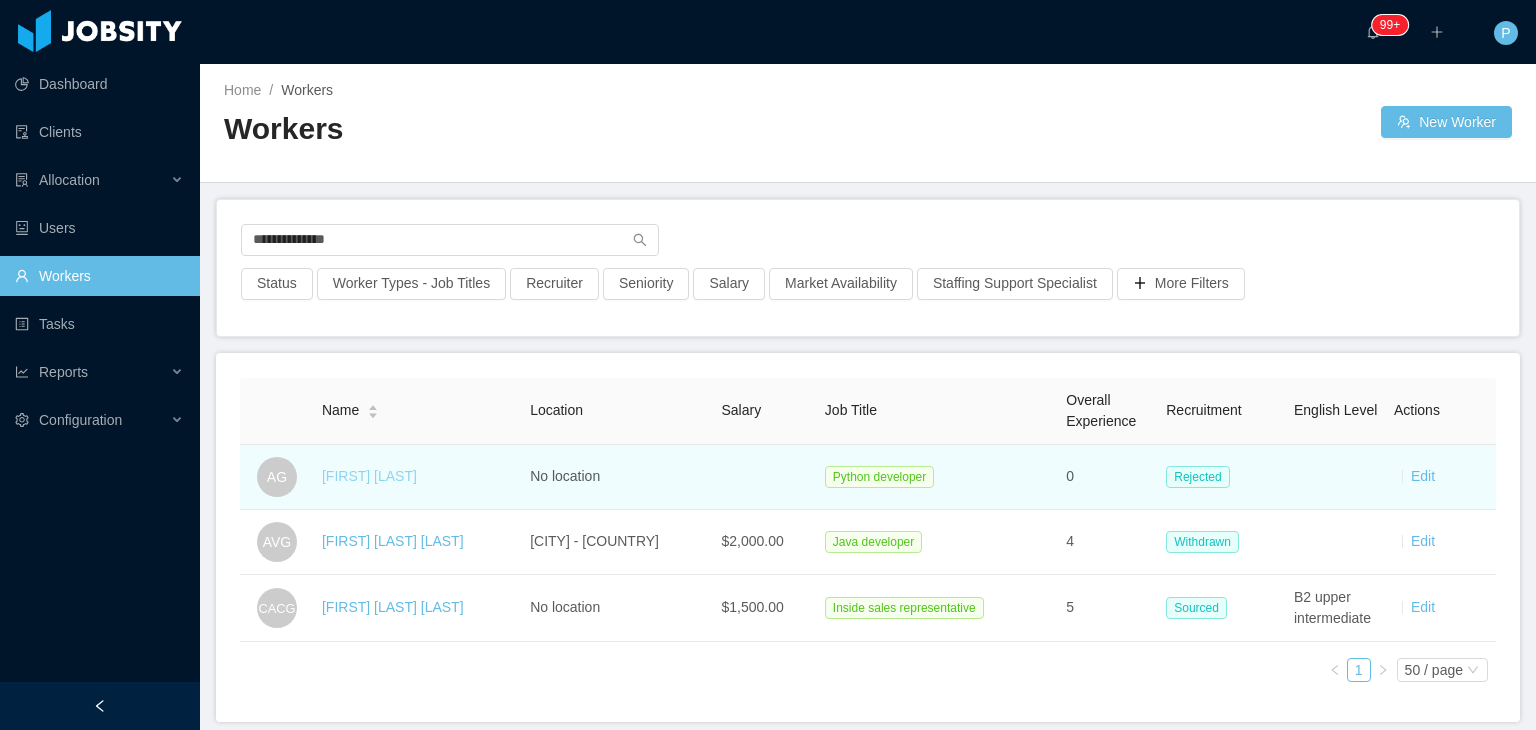 click on "Andres Gaviria" at bounding box center [369, 476] 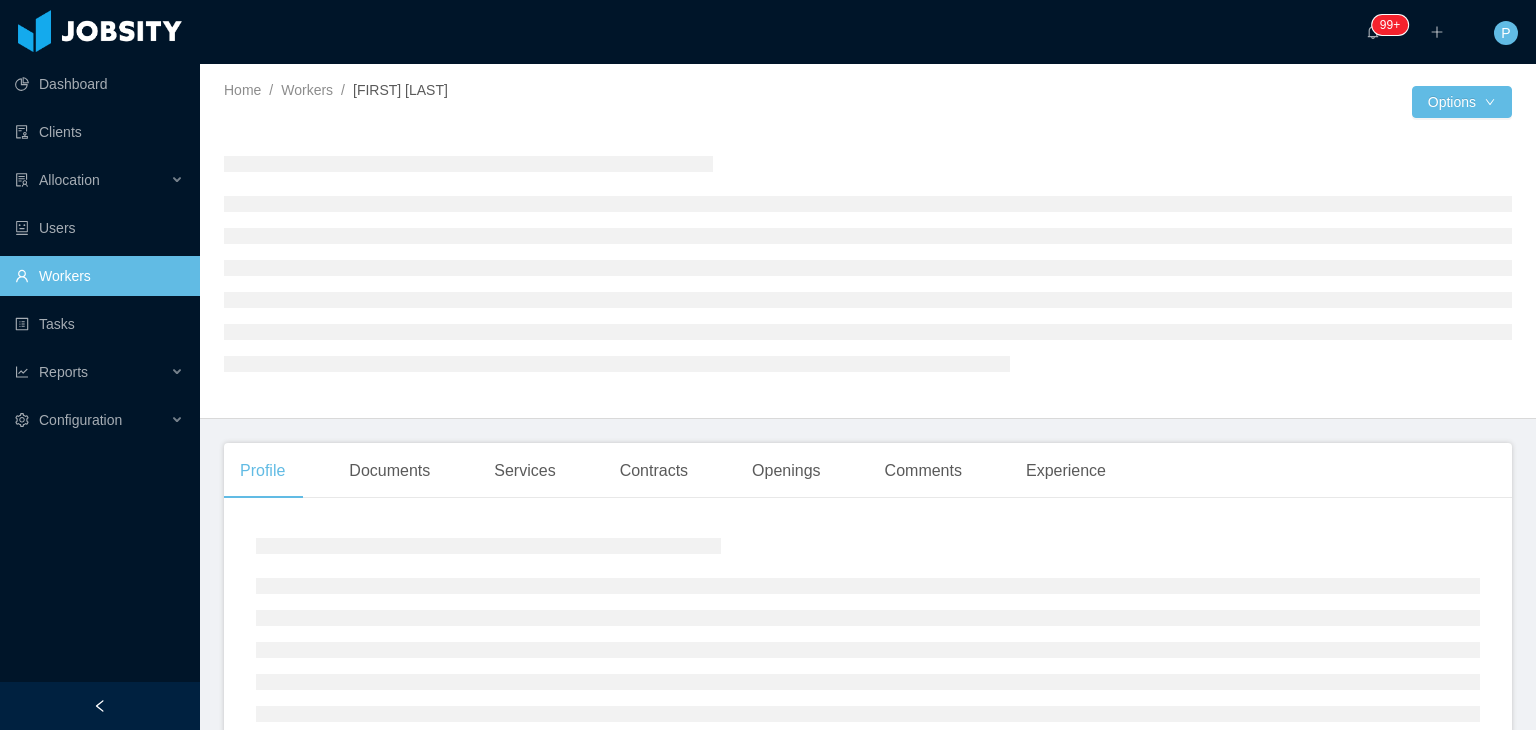 click at bounding box center [1140, 102] 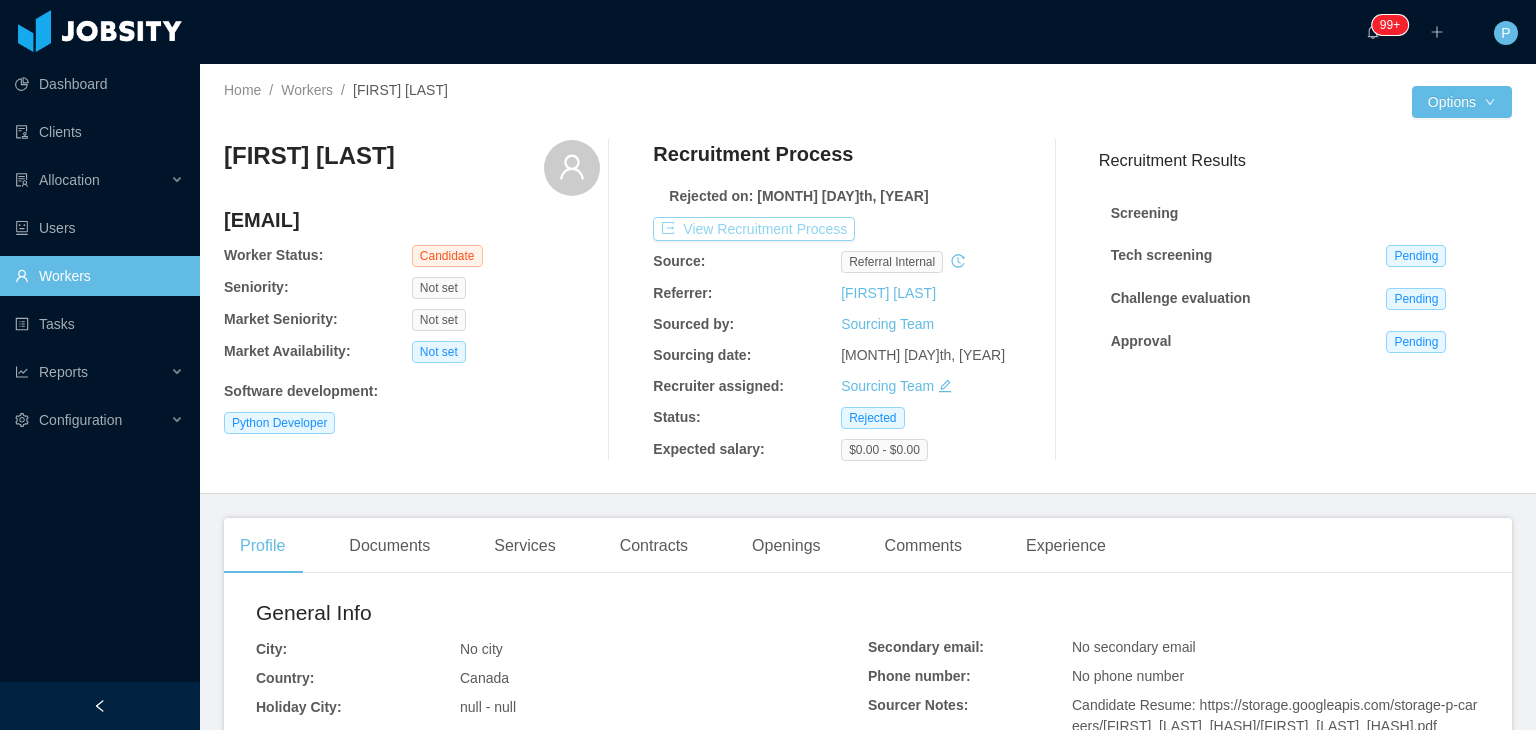click on "View Recruitment Process" at bounding box center [754, 229] 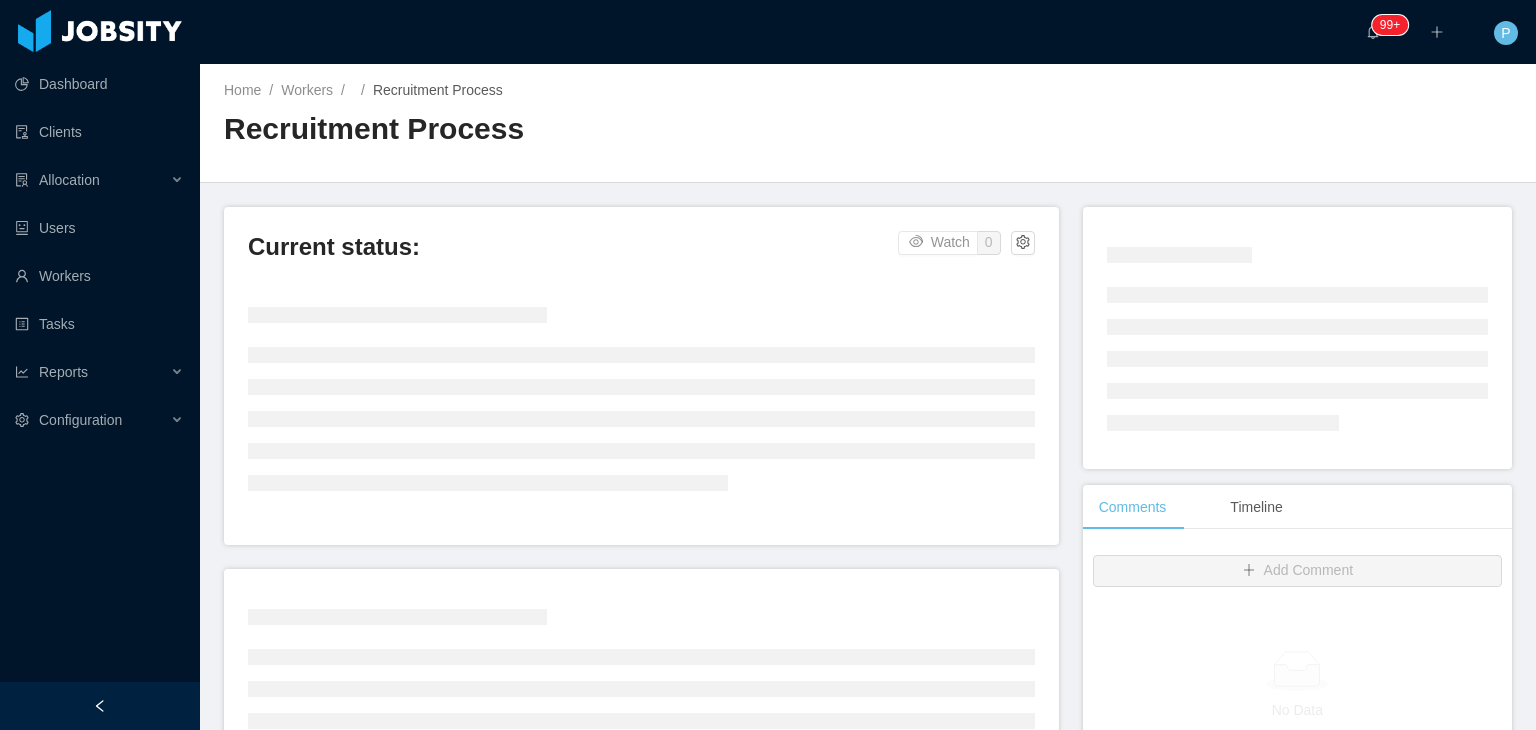 click on "Home / Workers / / Recruitment Process / Recruitment Process" at bounding box center [868, 123] 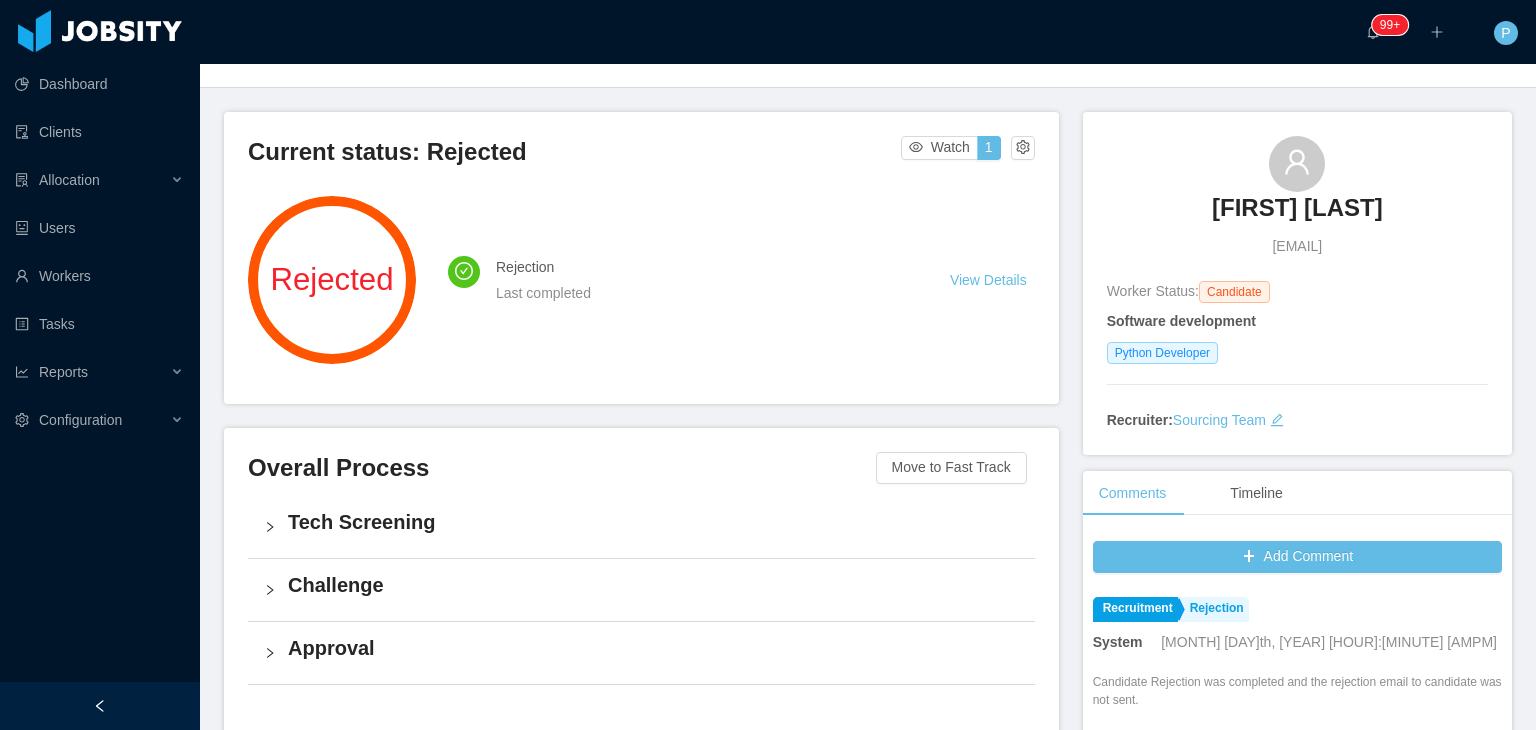 scroll, scrollTop: 0, scrollLeft: 0, axis: both 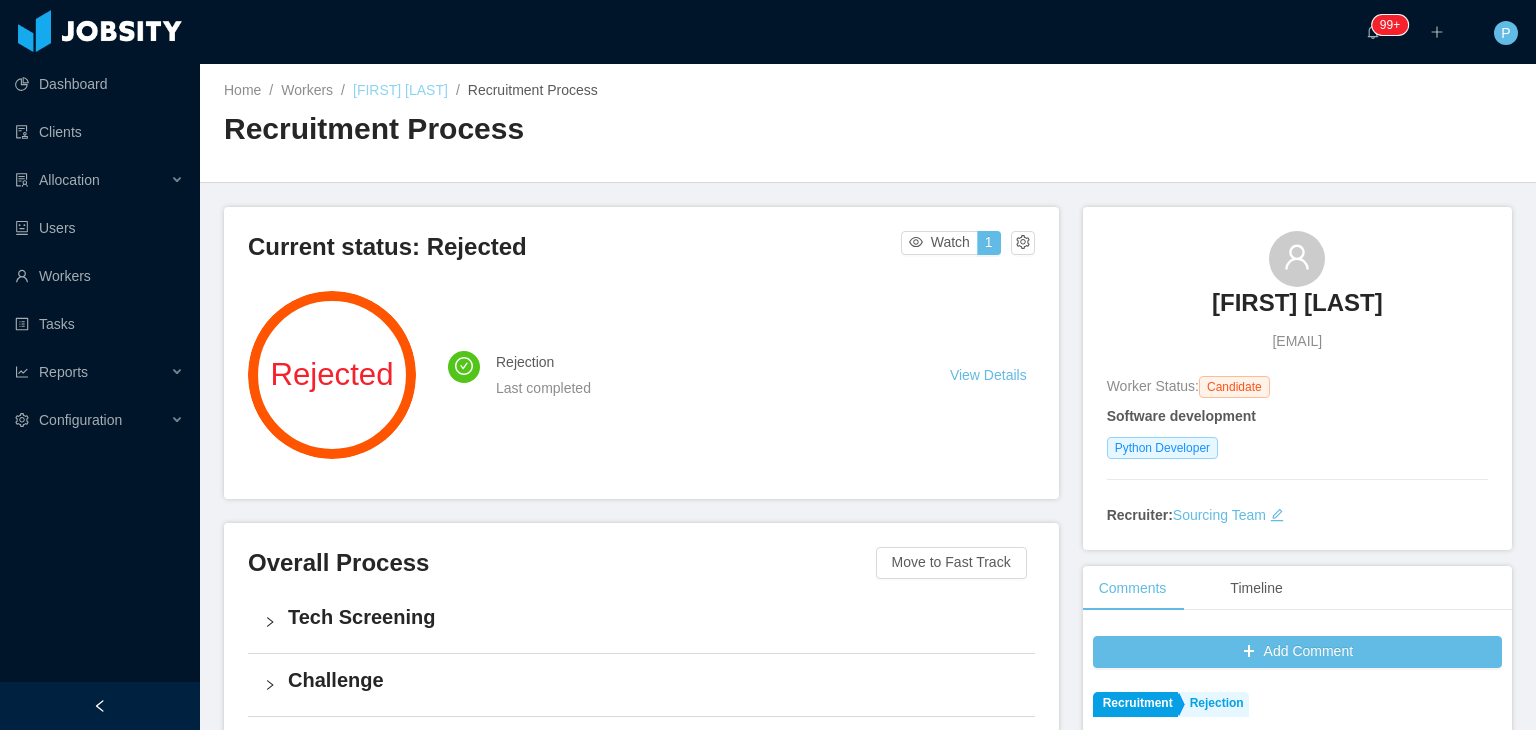 click on "Andres Gaviria" at bounding box center [400, 90] 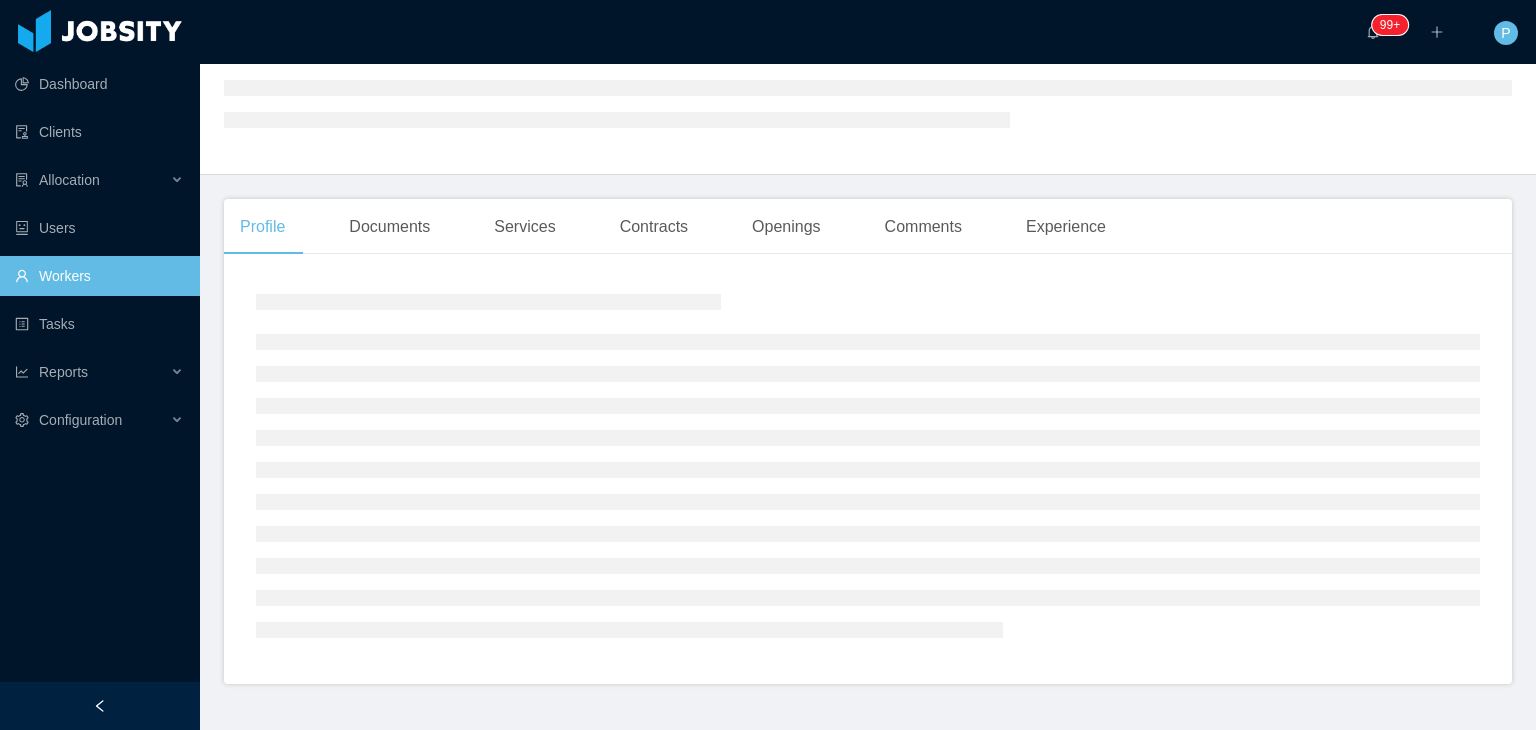 scroll, scrollTop: 279, scrollLeft: 0, axis: vertical 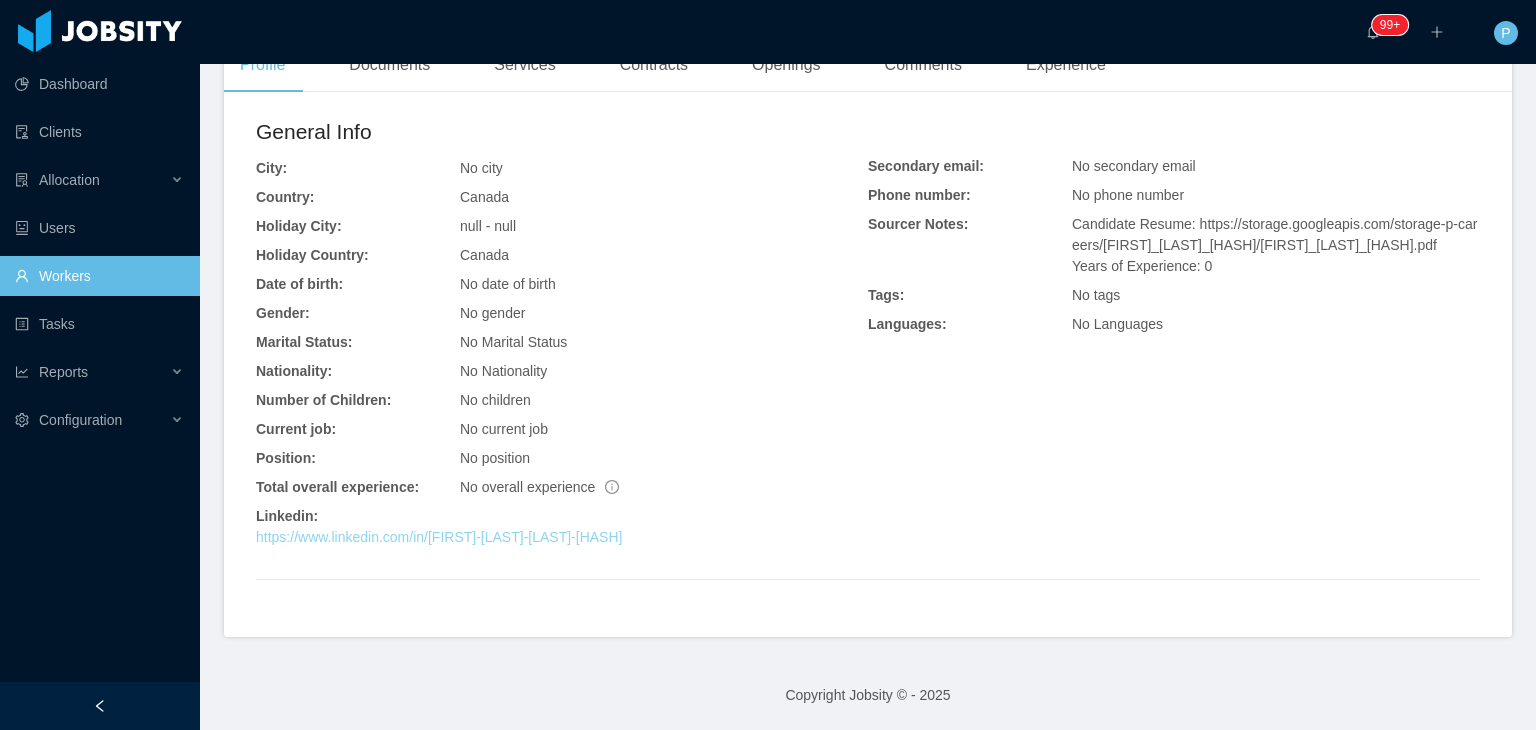 click on "https://www.linkedin.com/in/andres-leonardo-gaviria-navia-b7a755165" at bounding box center [439, 537] 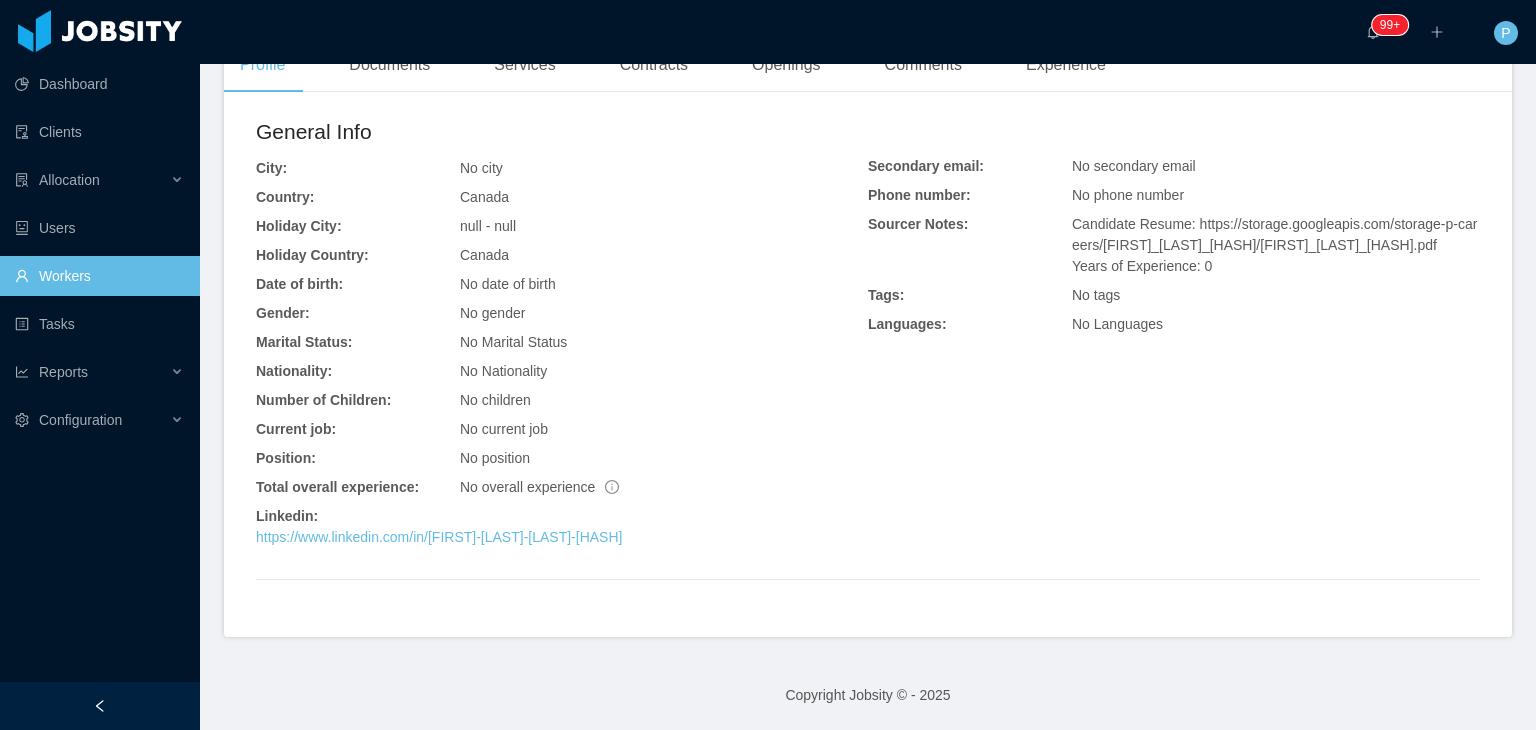 scroll, scrollTop: 0, scrollLeft: 0, axis: both 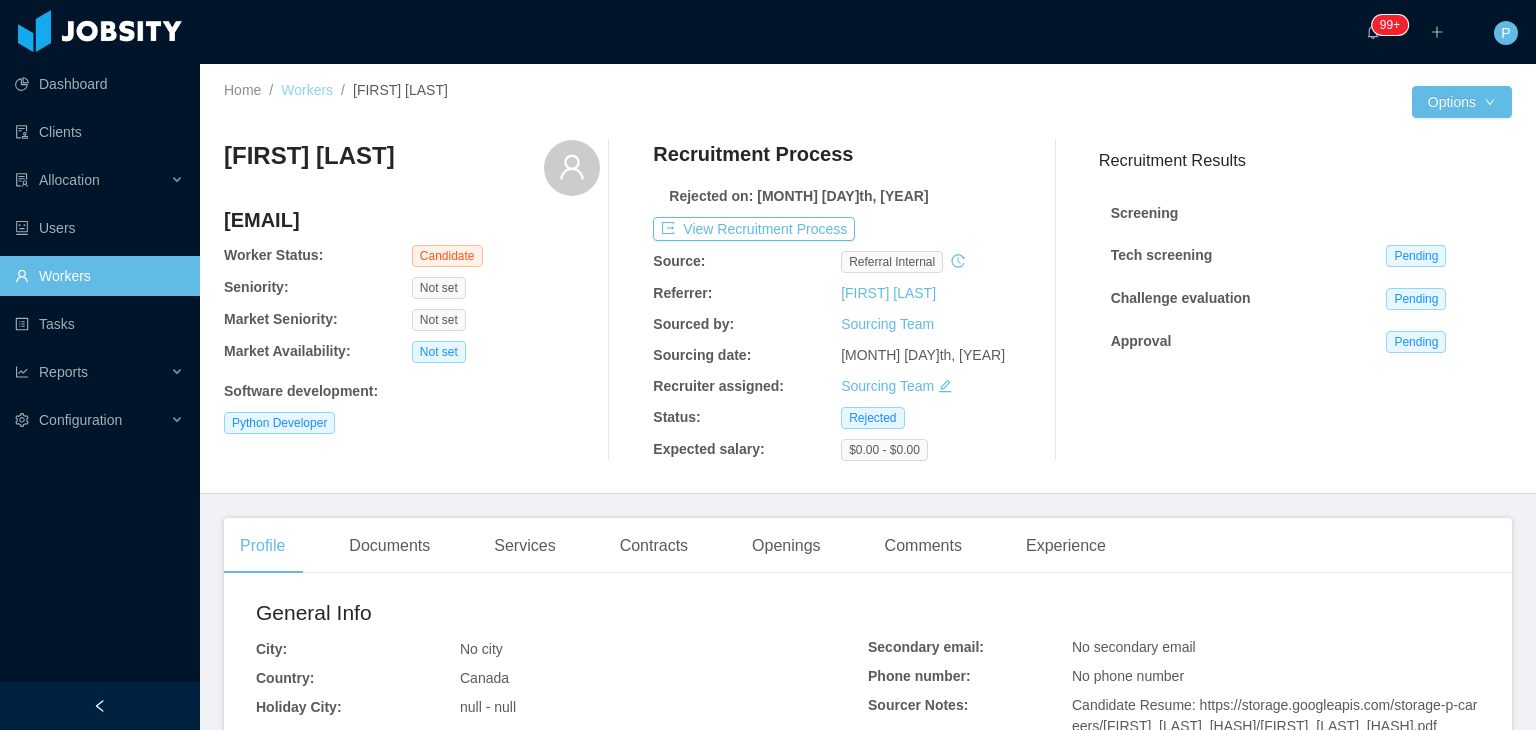 click on "Workers" at bounding box center [307, 90] 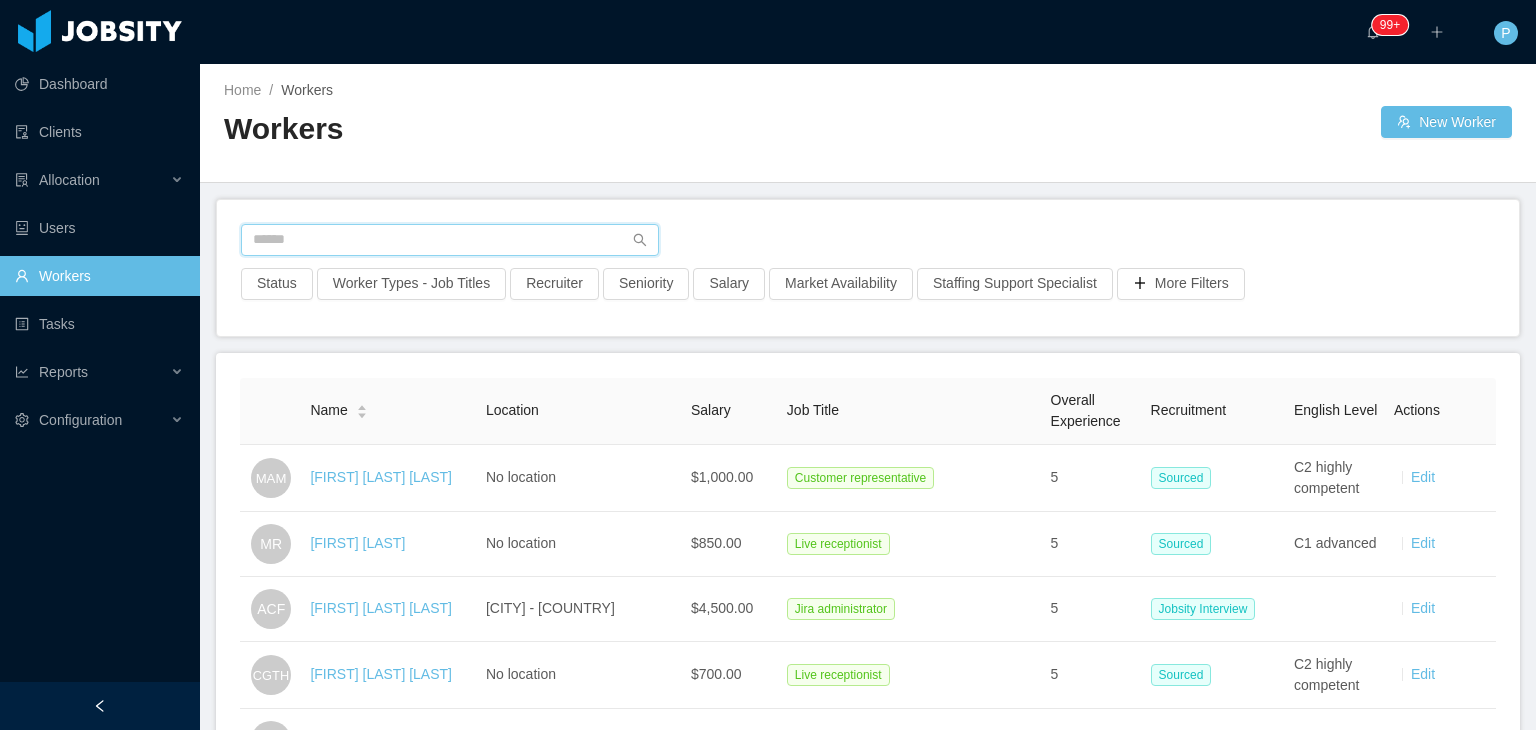 click at bounding box center (450, 240) 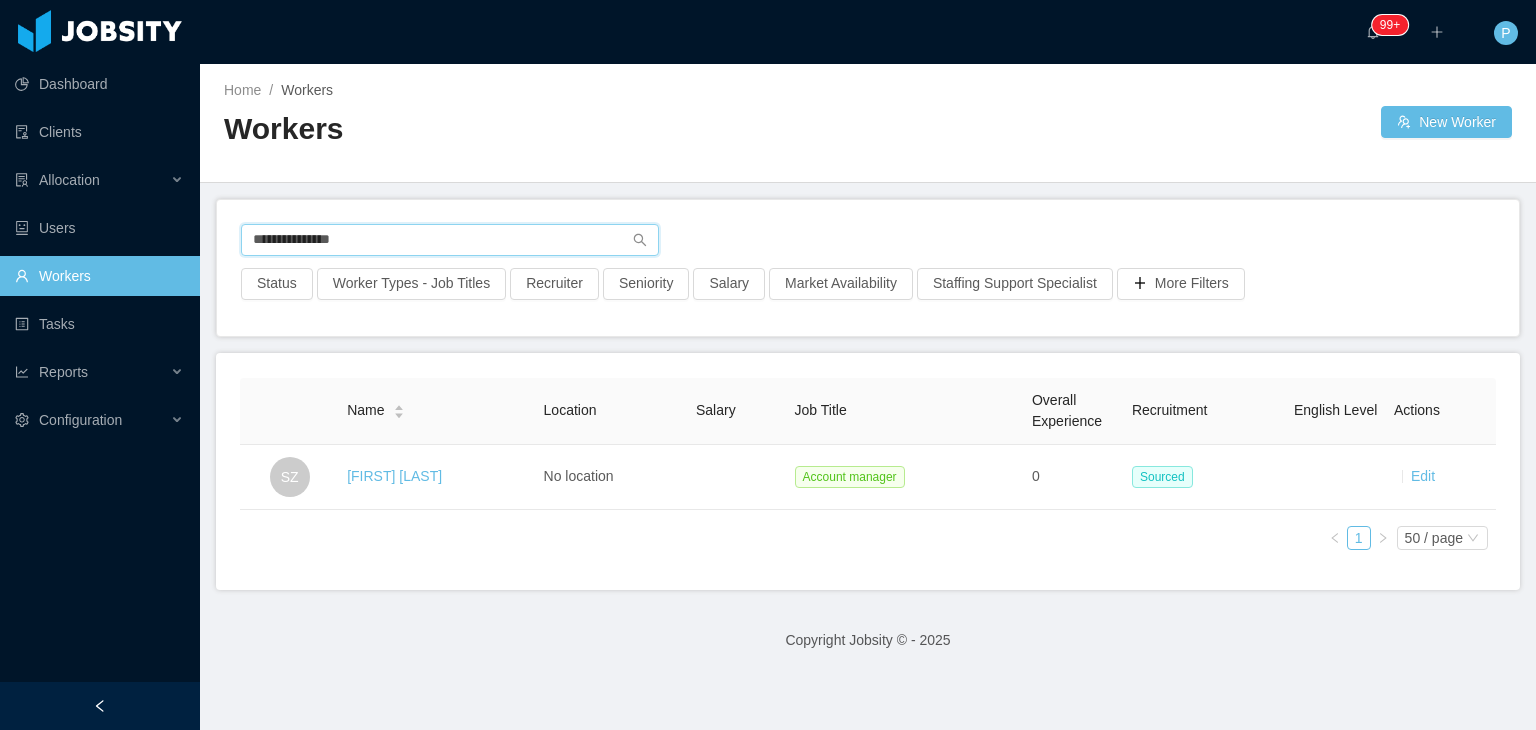drag, startPoint x: 432, startPoint y: 229, endPoint x: 226, endPoint y: 240, distance: 206.29349 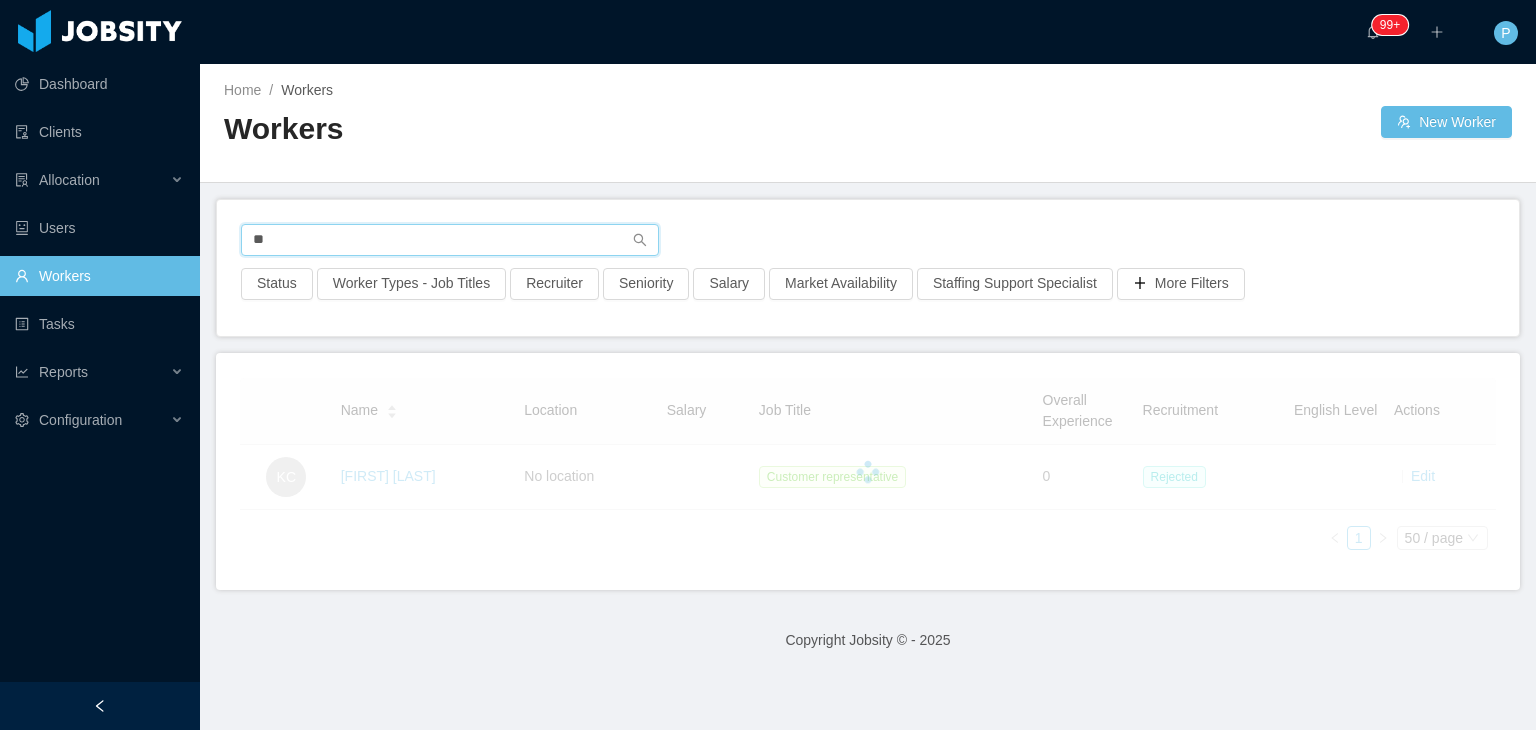 type on "*" 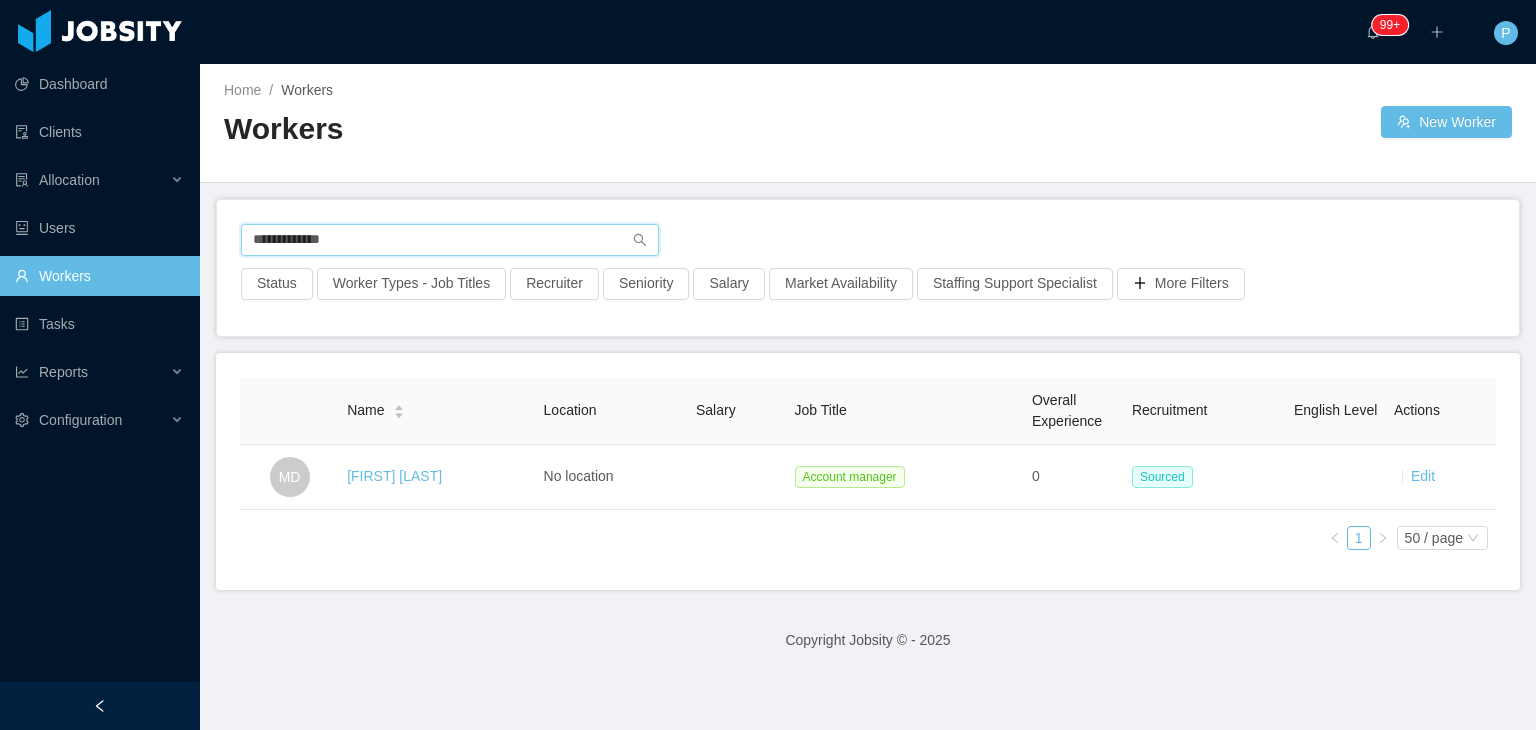 drag, startPoint x: 464, startPoint y: 239, endPoint x: 215, endPoint y: 235, distance: 249.03212 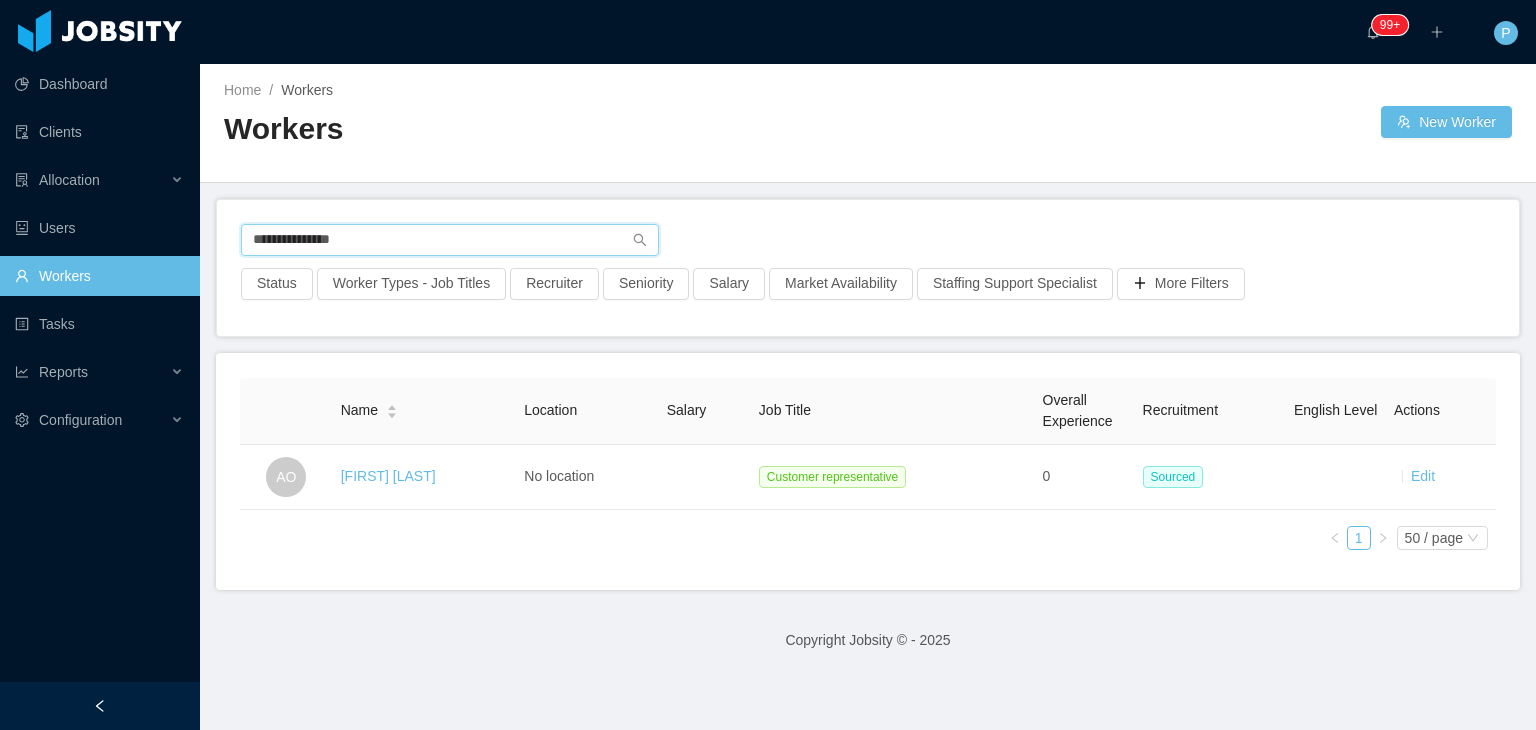 drag, startPoint x: 588, startPoint y: 236, endPoint x: 266, endPoint y: 220, distance: 322.39728 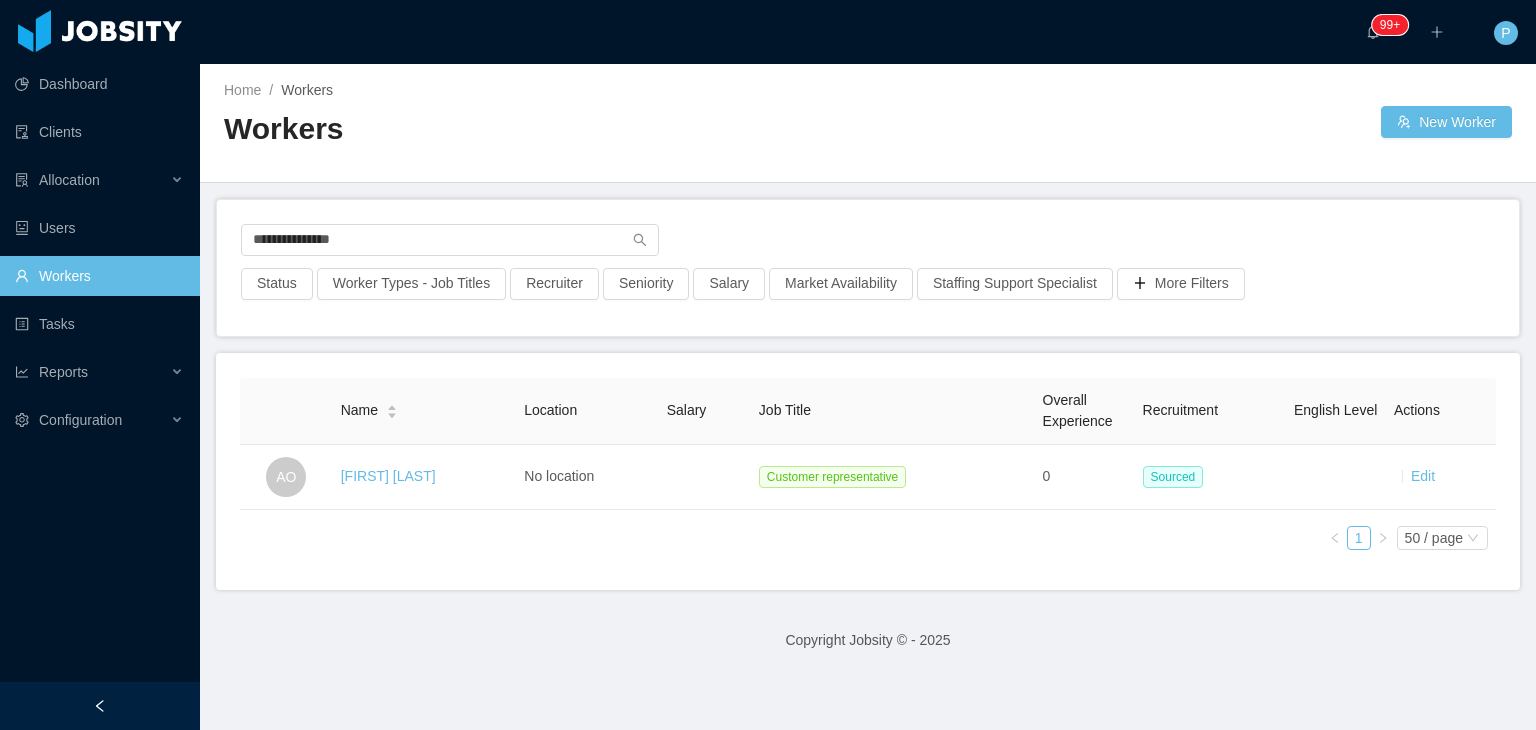 drag, startPoint x: 224, startPoint y: 233, endPoint x: 212, endPoint y: 233, distance: 12 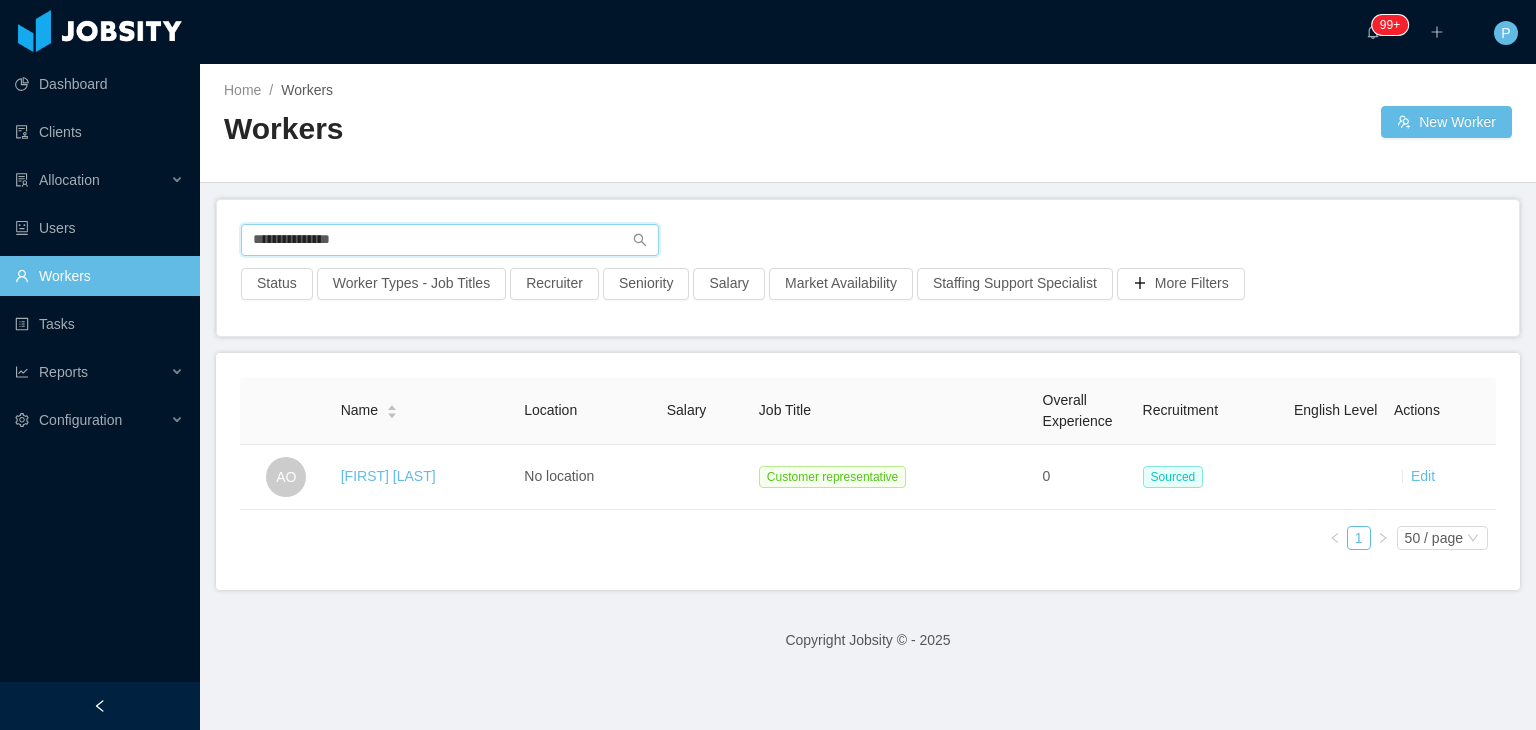 drag, startPoint x: 383, startPoint y: 239, endPoint x: 230, endPoint y: 253, distance: 153.63919 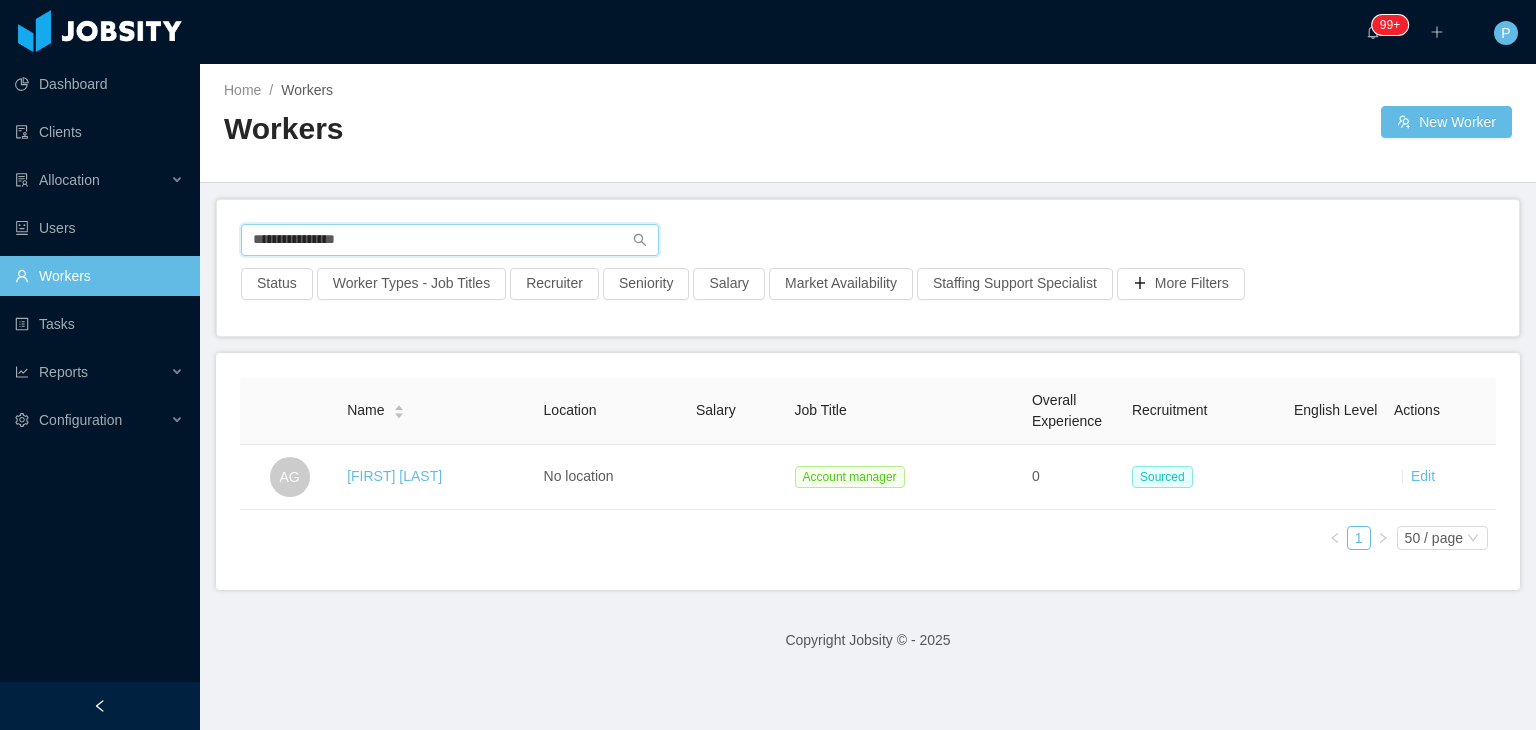 type on "**********" 